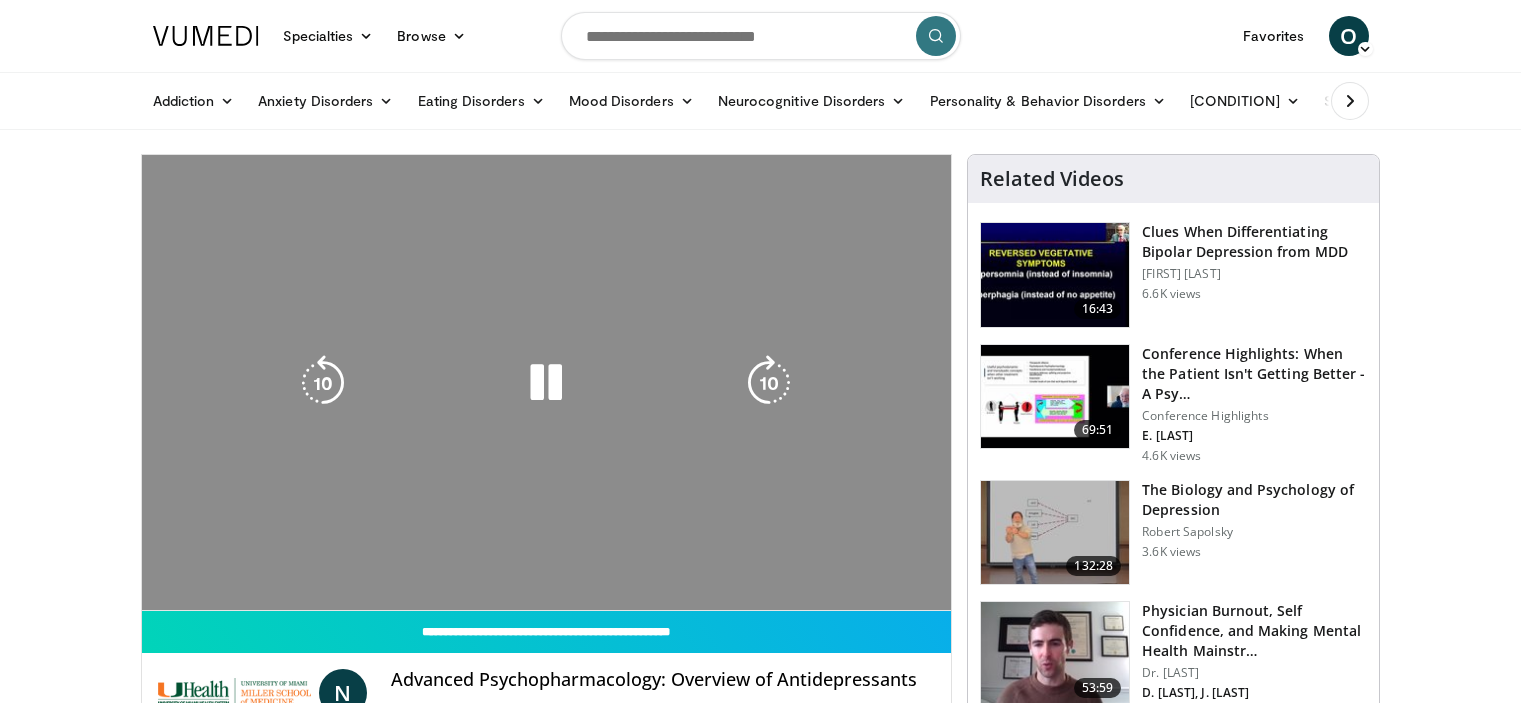 scroll, scrollTop: 0, scrollLeft: 0, axis: both 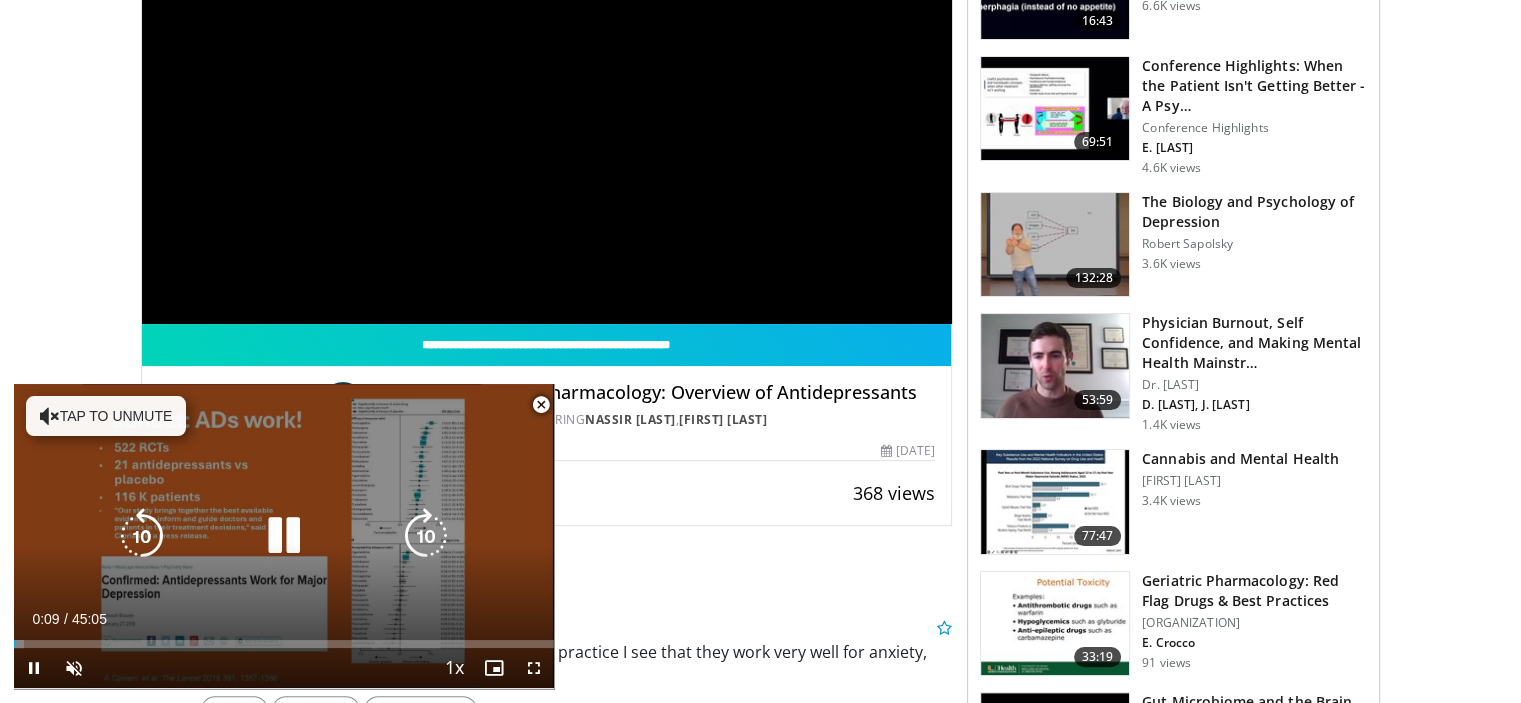 click on "Tap to unmute" at bounding box center [106, 416] 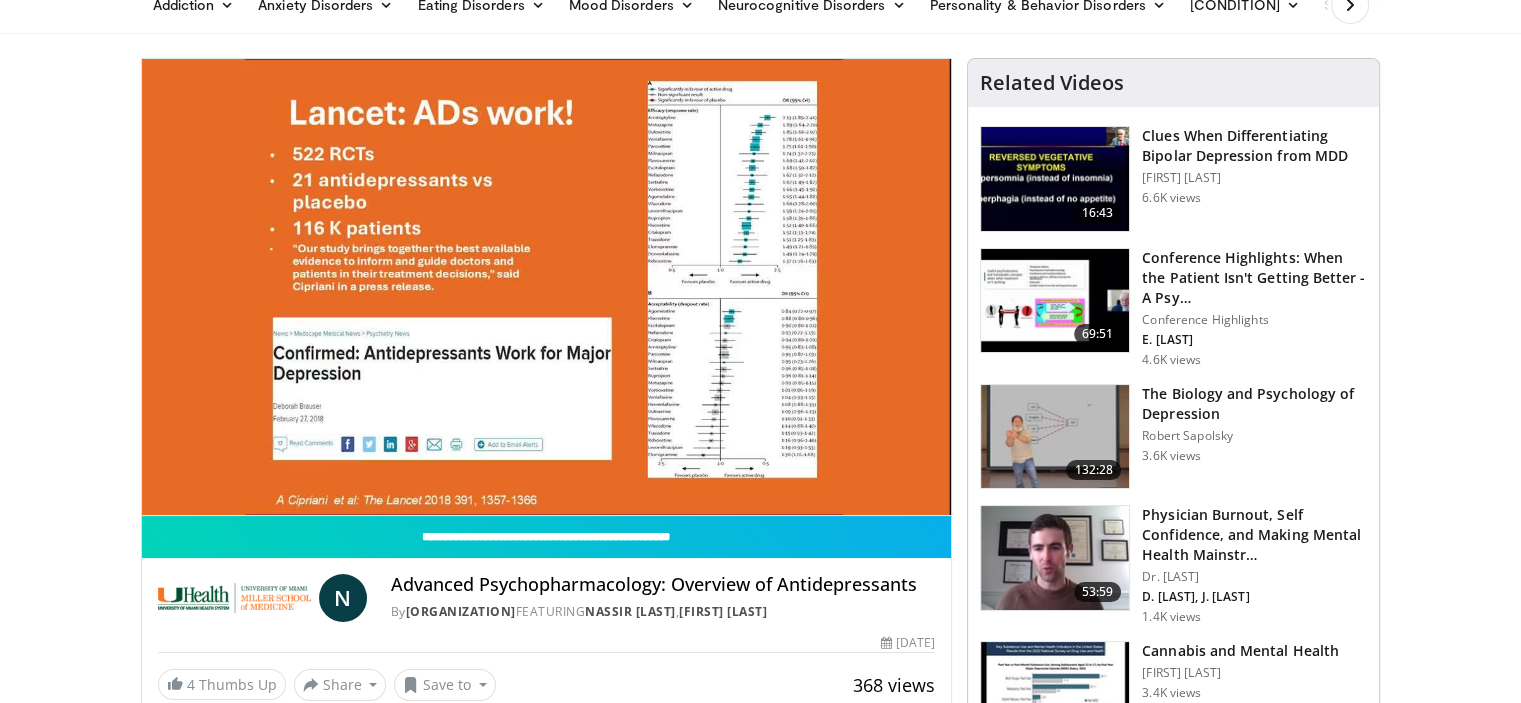 scroll, scrollTop: 81, scrollLeft: 0, axis: vertical 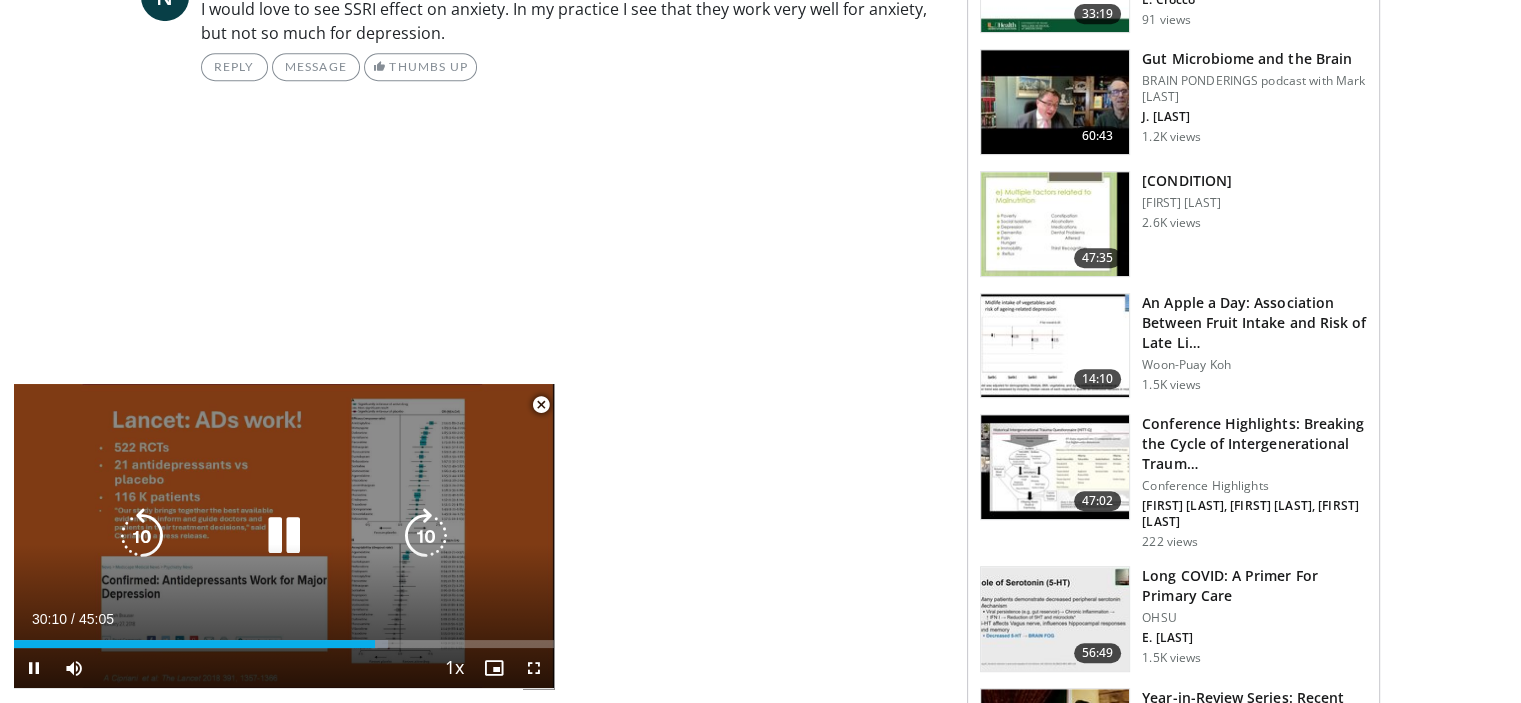 drag, startPoint x: 434, startPoint y: 485, endPoint x: 465, endPoint y: 425, distance: 67.53518 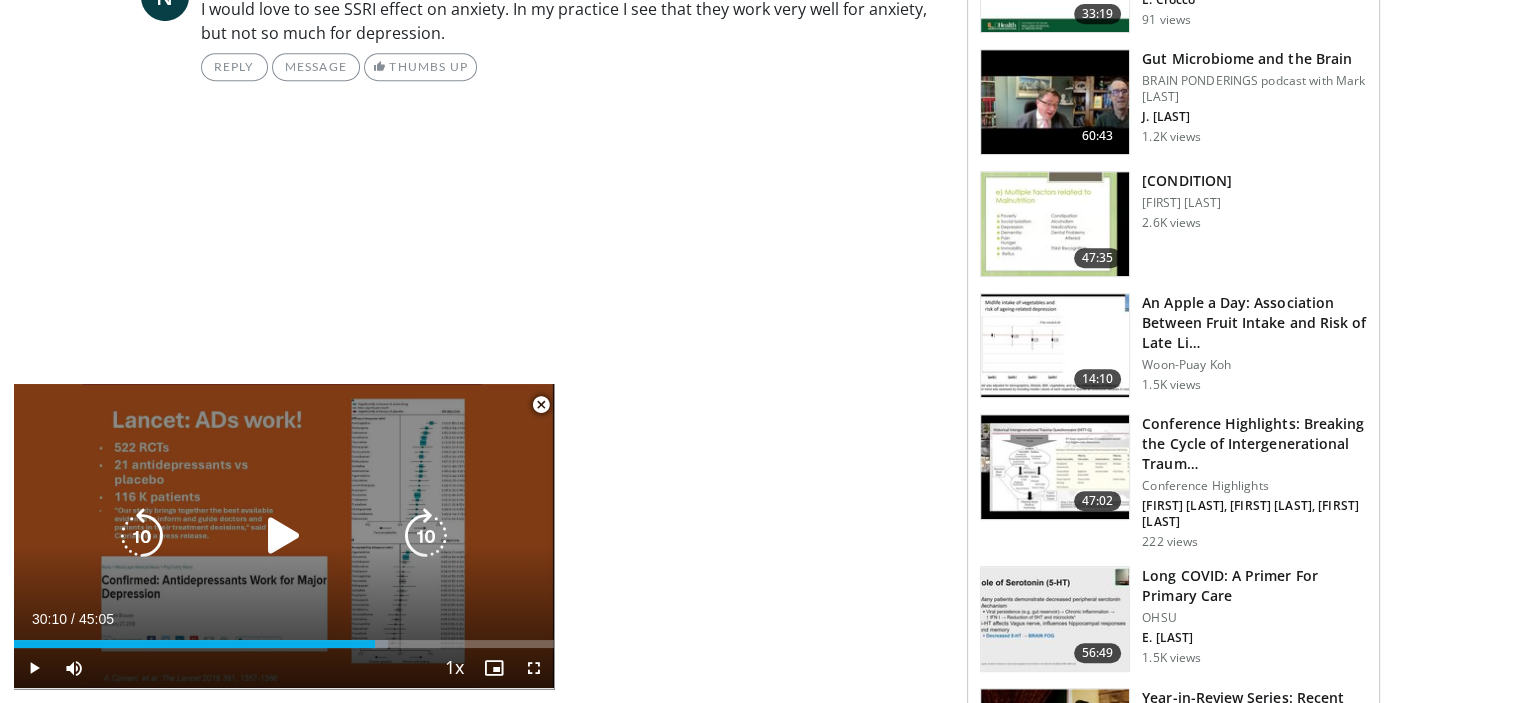 click at bounding box center (284, 536) 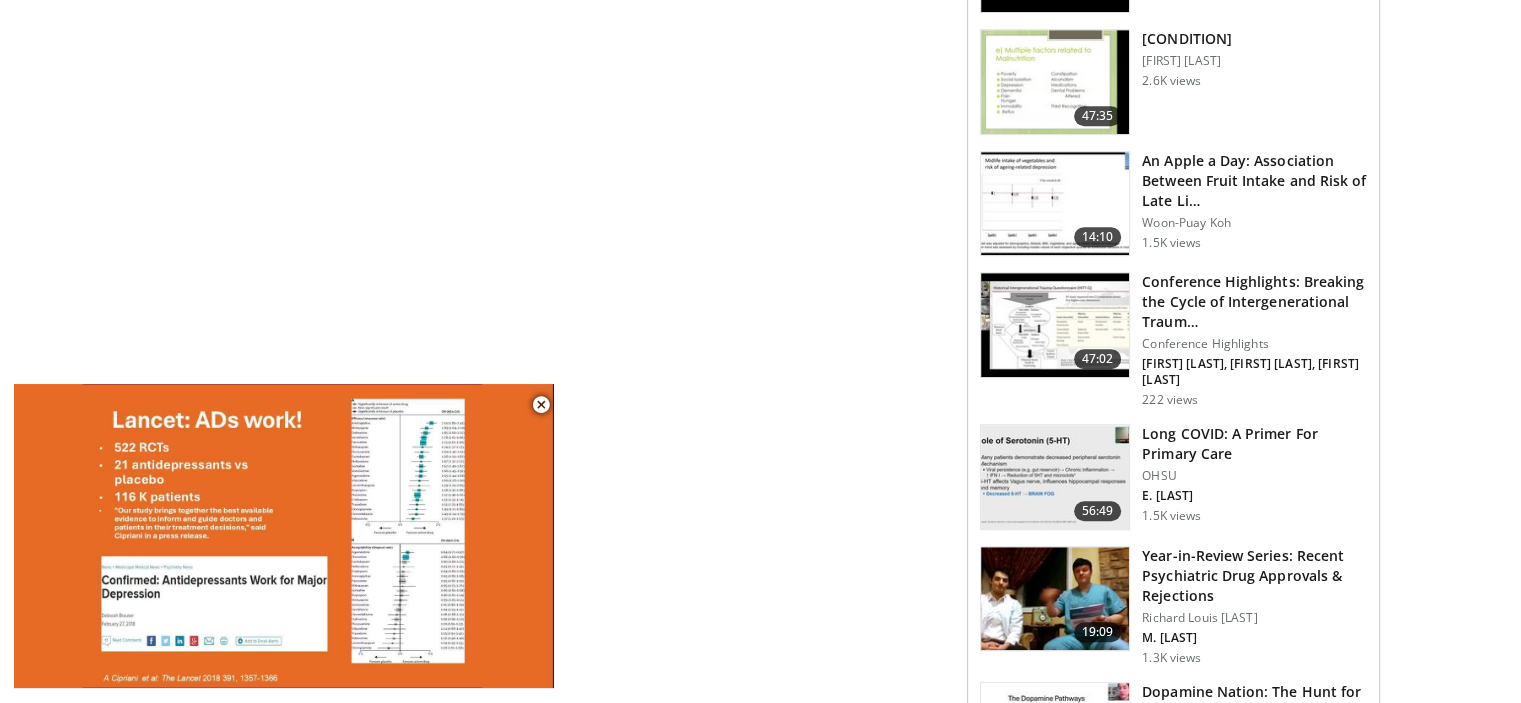scroll, scrollTop: 1056, scrollLeft: 0, axis: vertical 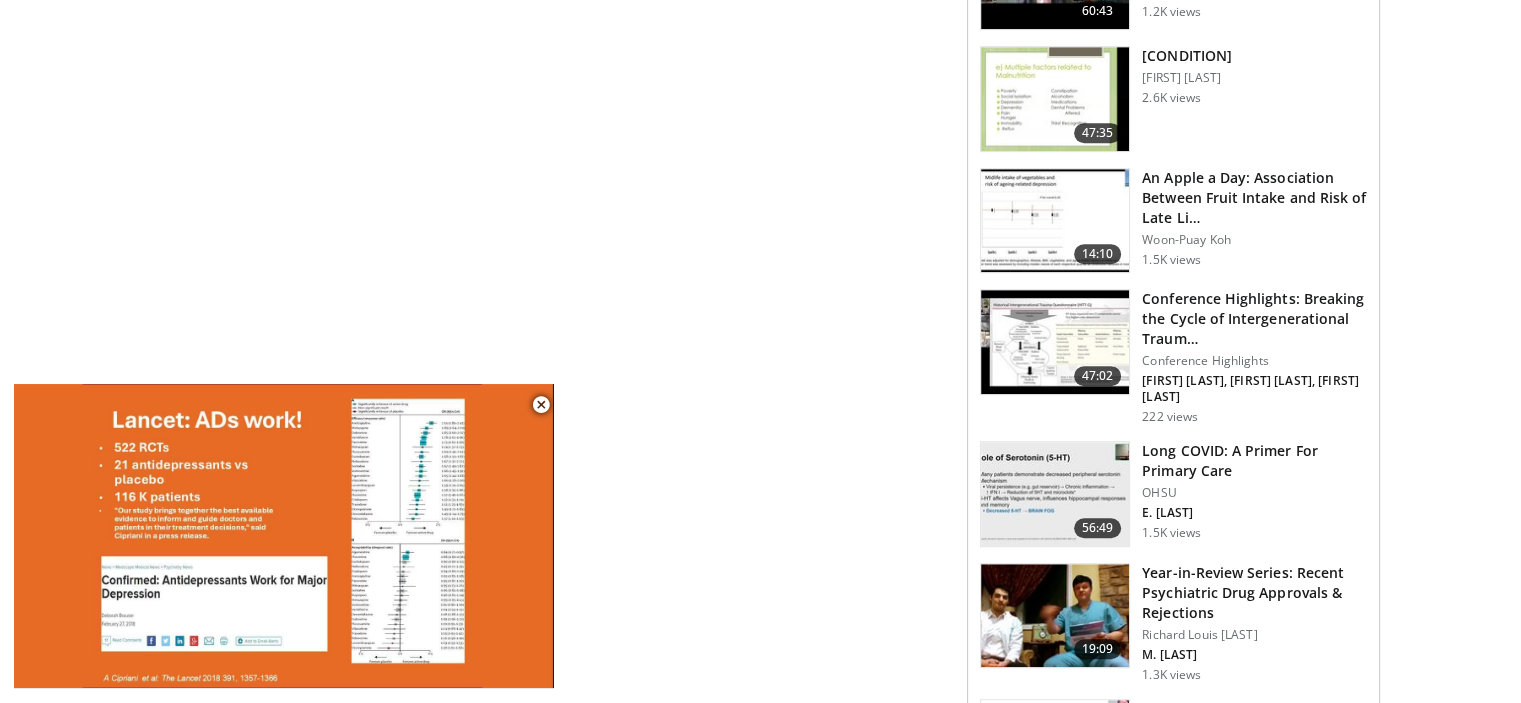 click on "**********" at bounding box center [554, 445] 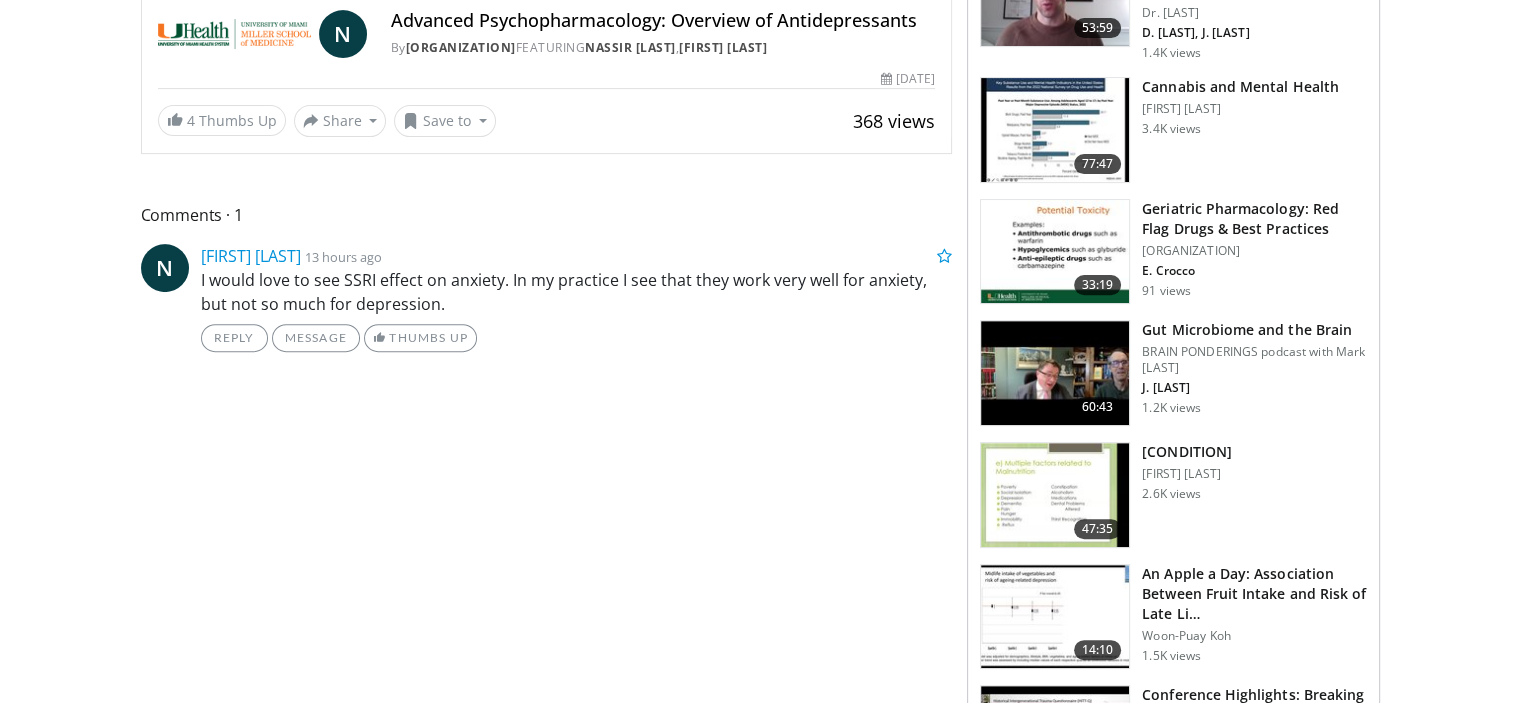 scroll, scrollTop: 0, scrollLeft: 0, axis: both 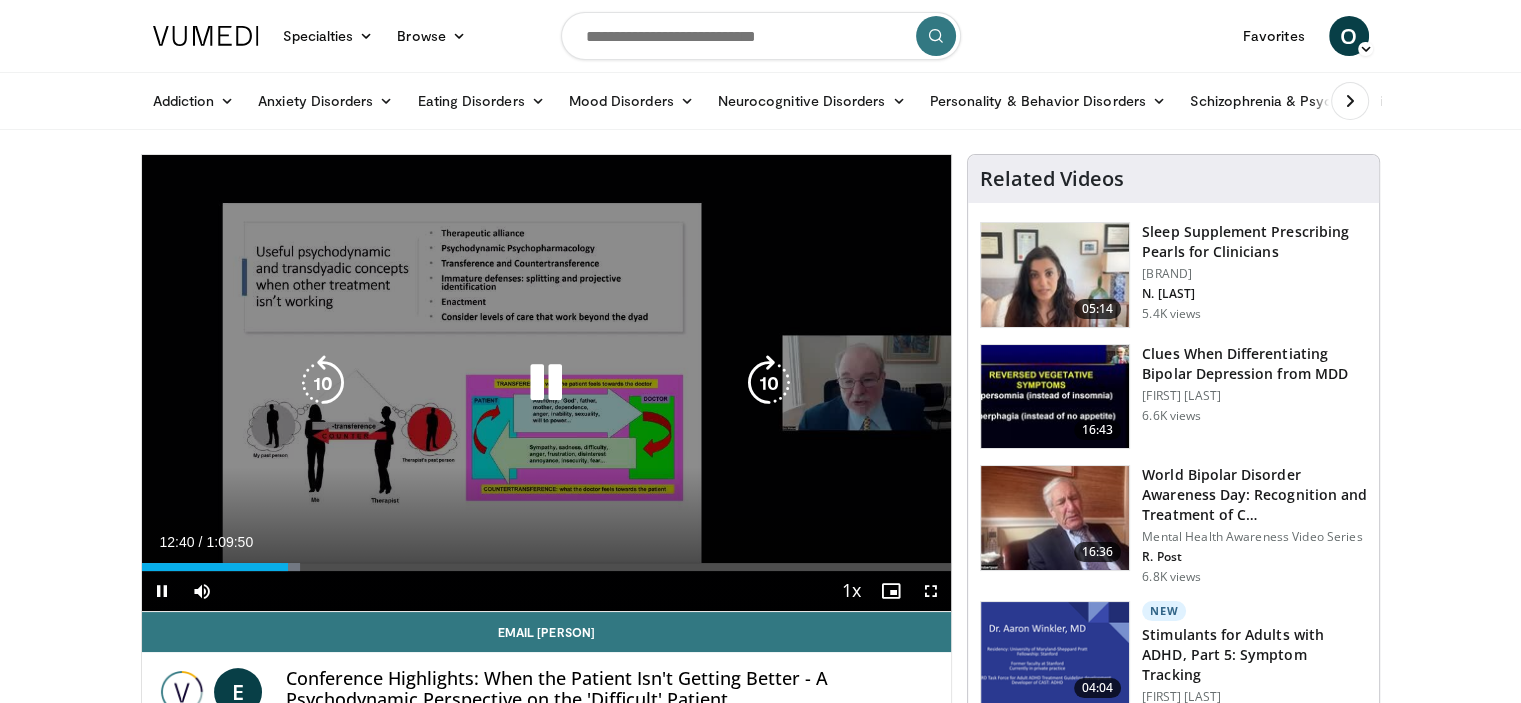 click at bounding box center (546, 383) 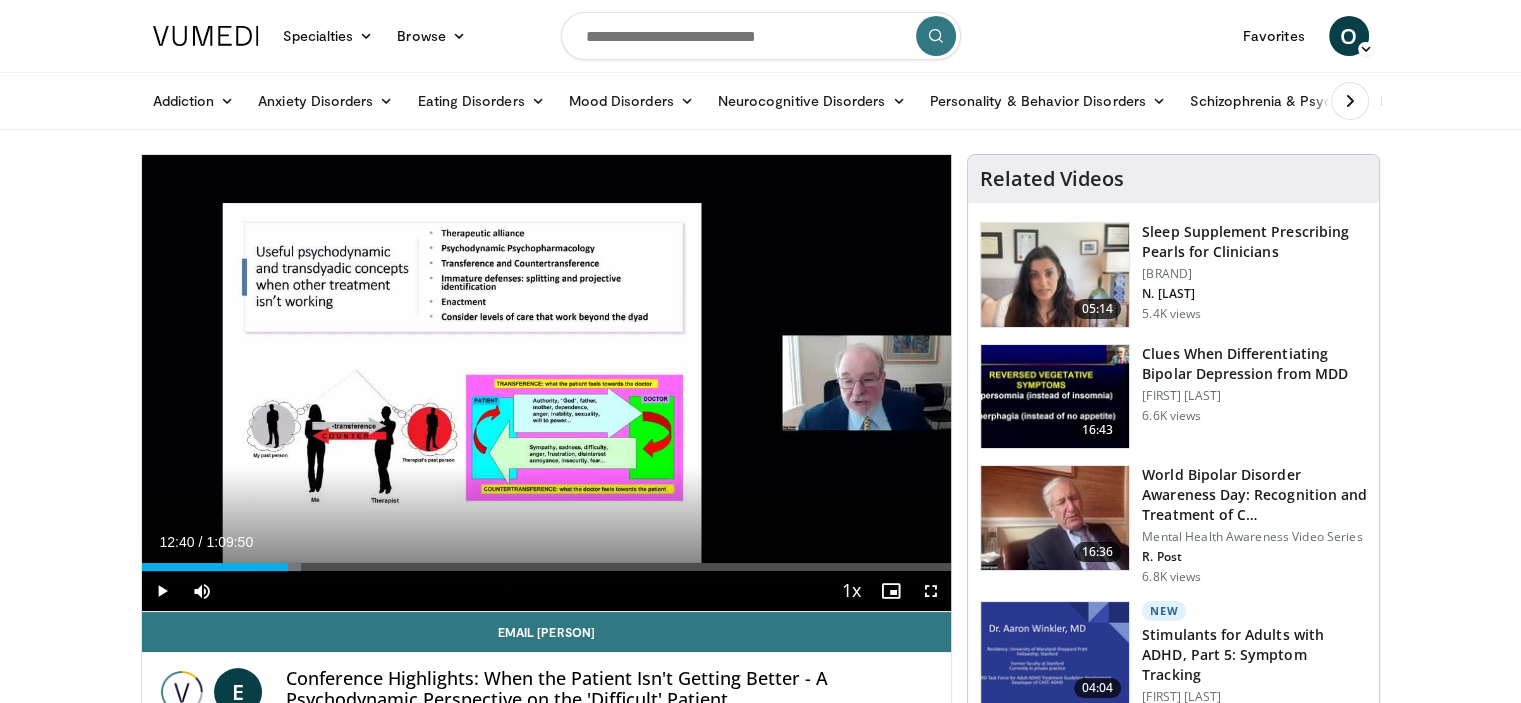 scroll, scrollTop: 248, scrollLeft: 0, axis: vertical 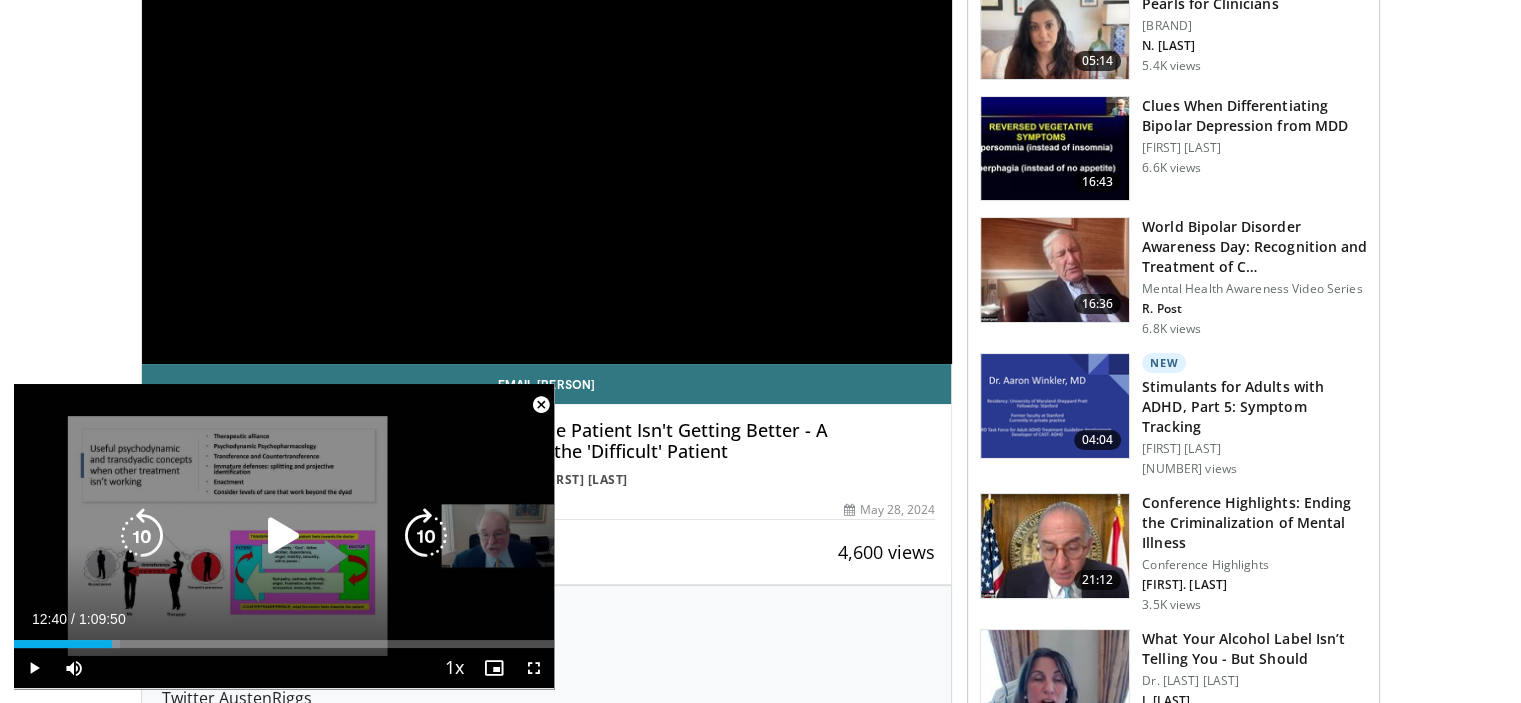 click at bounding box center [284, 536] 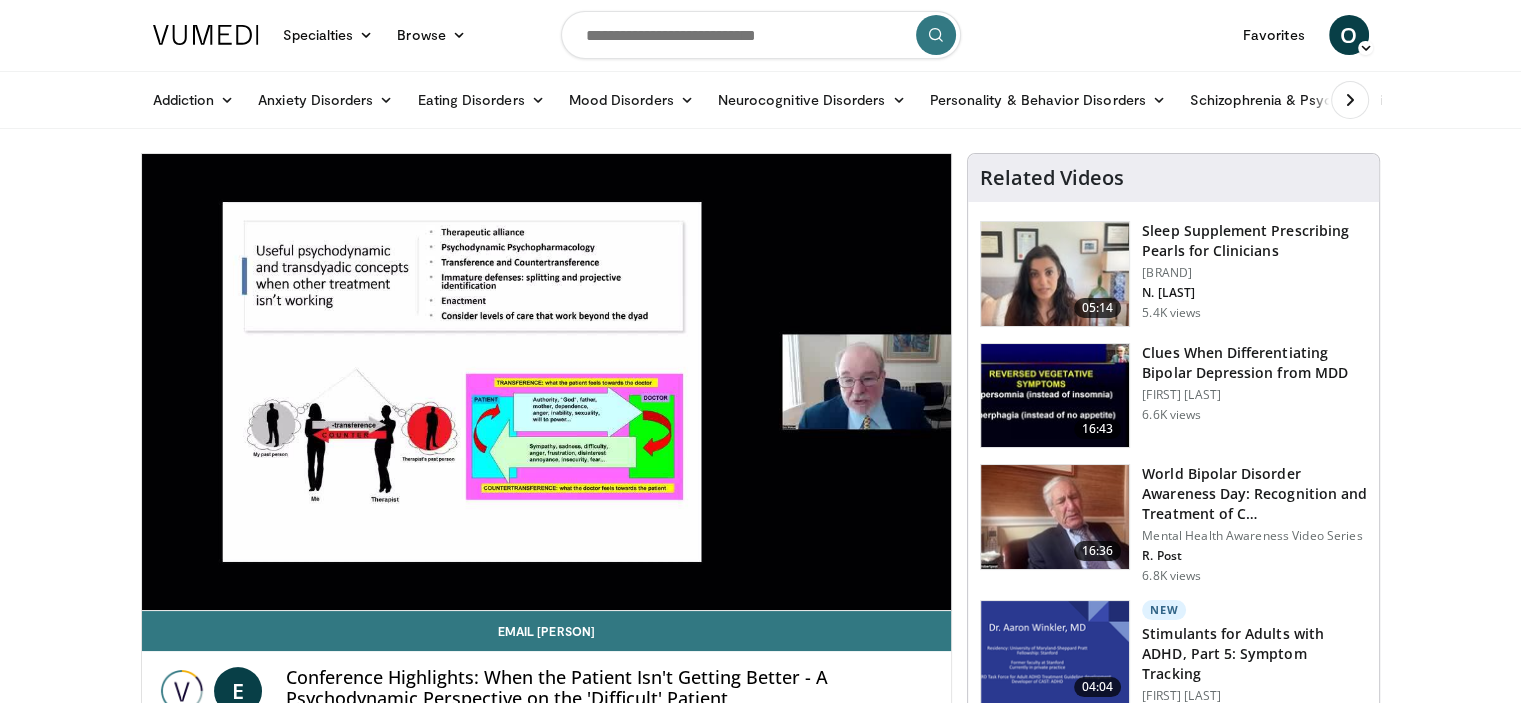 scroll, scrollTop: 0, scrollLeft: 0, axis: both 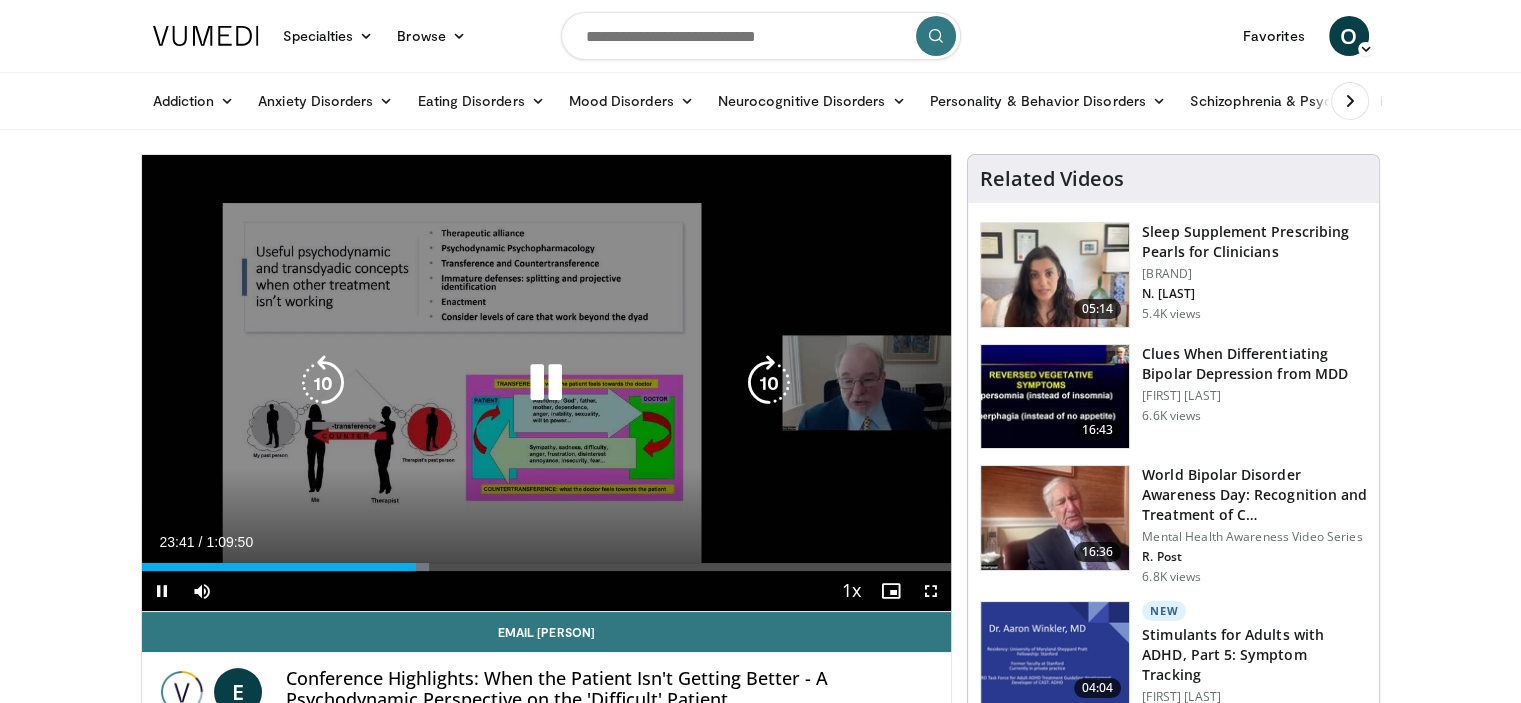 click at bounding box center (546, 383) 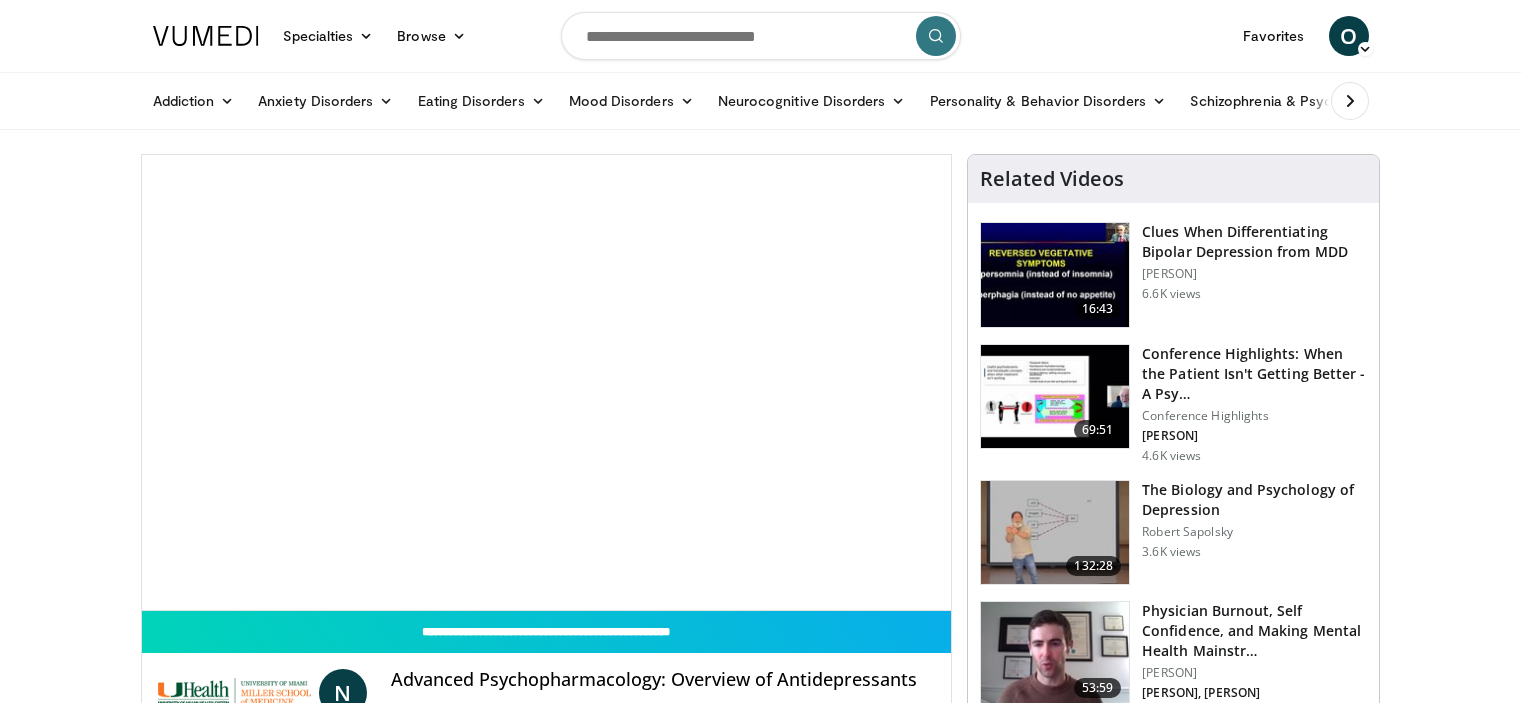 scroll, scrollTop: 0, scrollLeft: 0, axis: both 